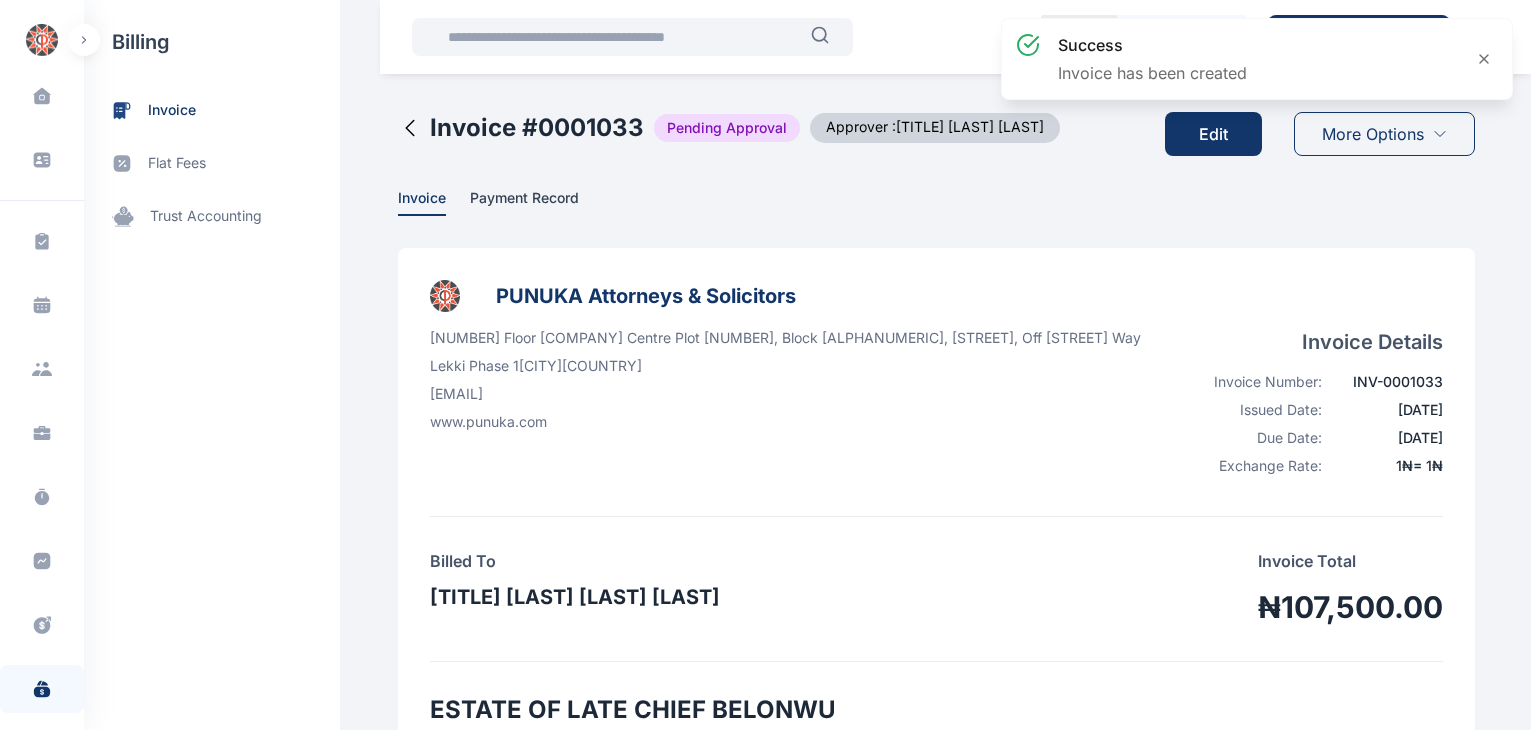 scroll, scrollTop: 0, scrollLeft: 0, axis: both 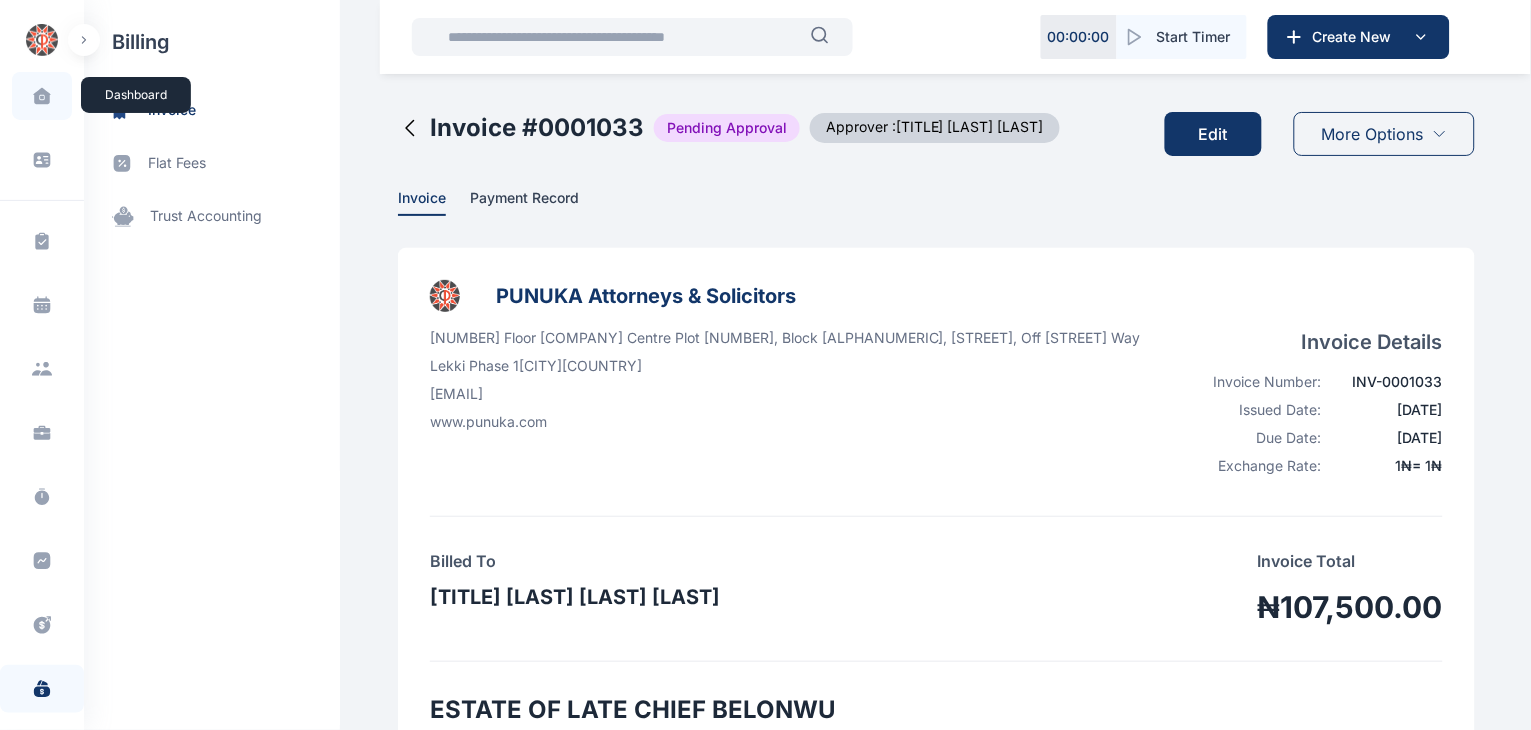 click at bounding box center (42, 96) 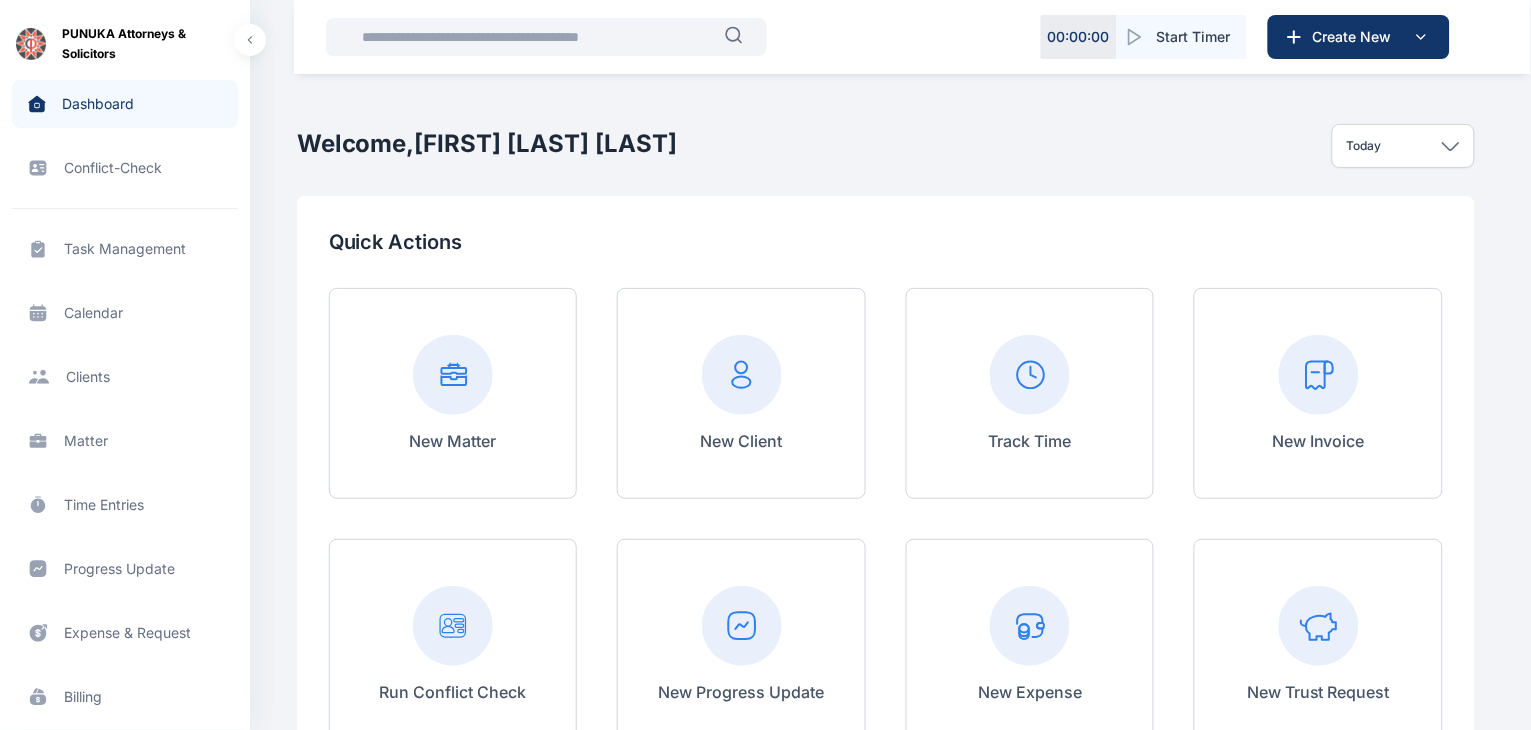 click on "Matter matter matter" at bounding box center (125, 441) 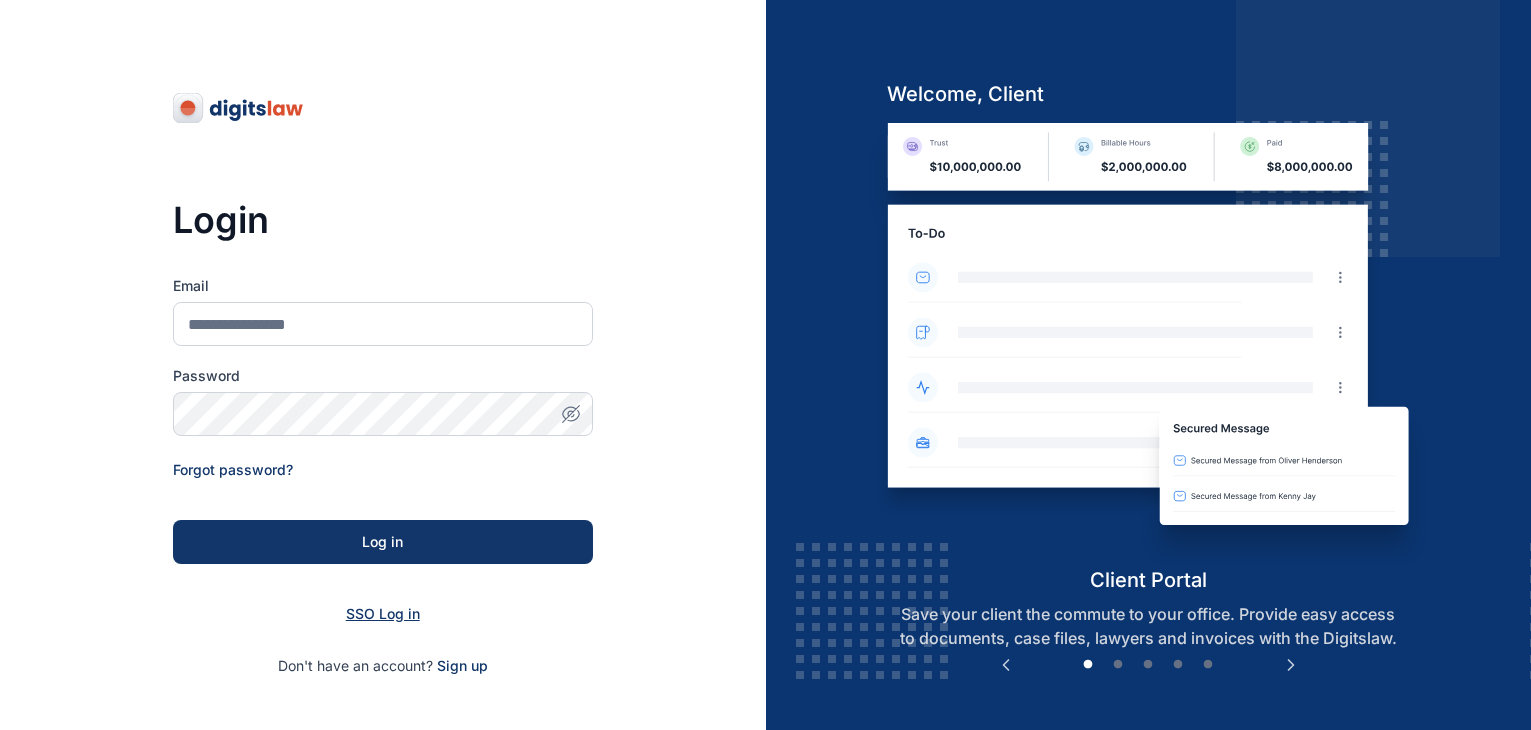 scroll, scrollTop: 0, scrollLeft: 0, axis: both 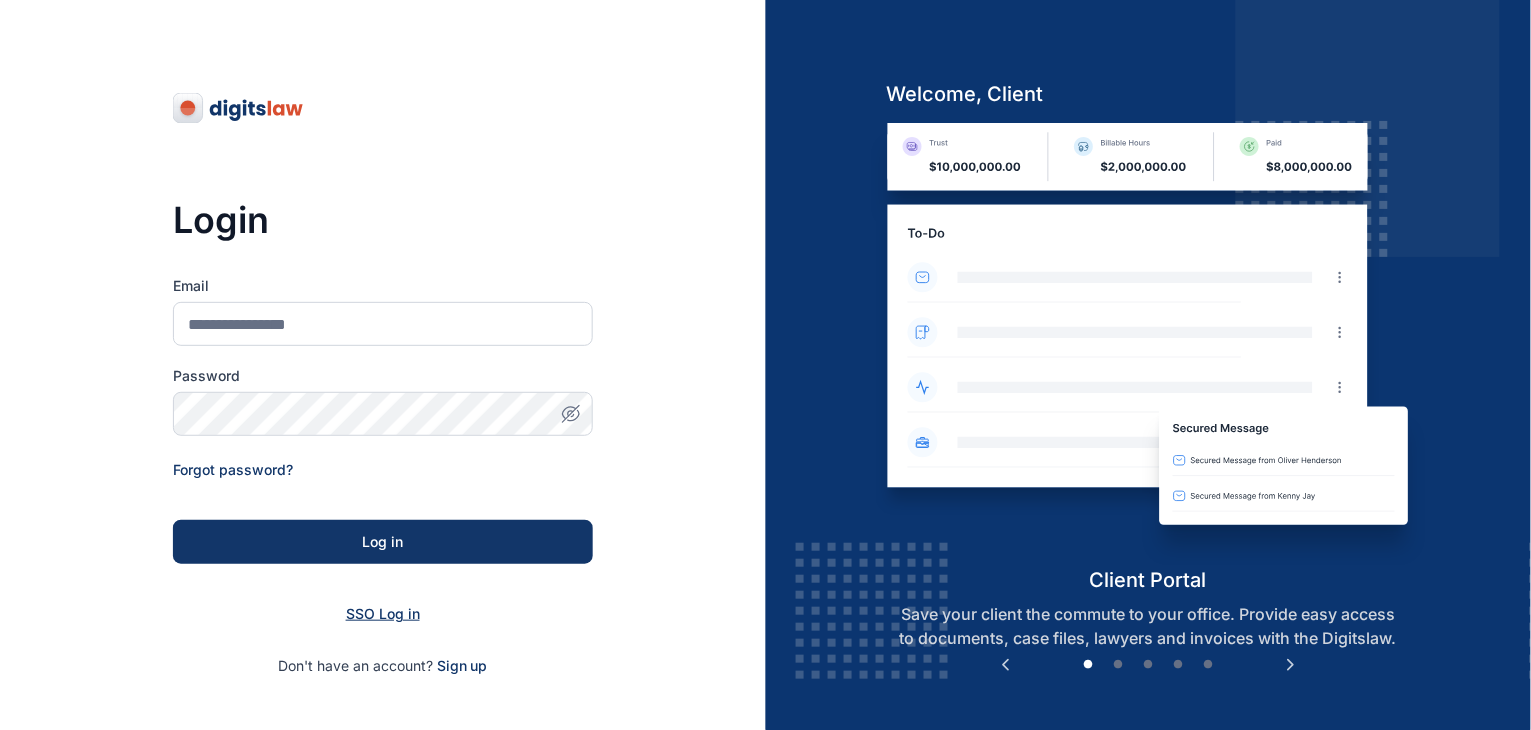 click on "SSO Log in" at bounding box center (383, 613) 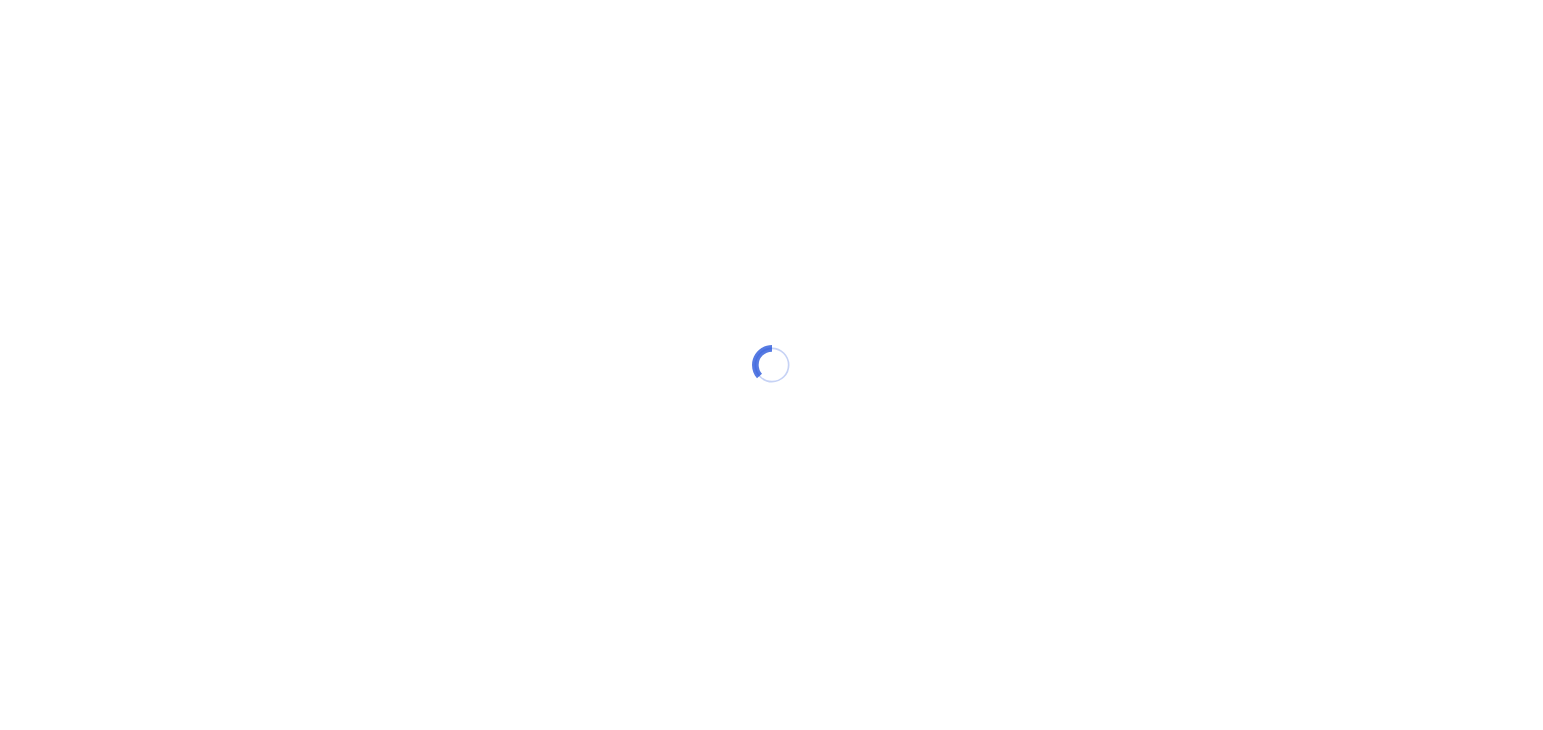 scroll, scrollTop: 0, scrollLeft: 0, axis: both 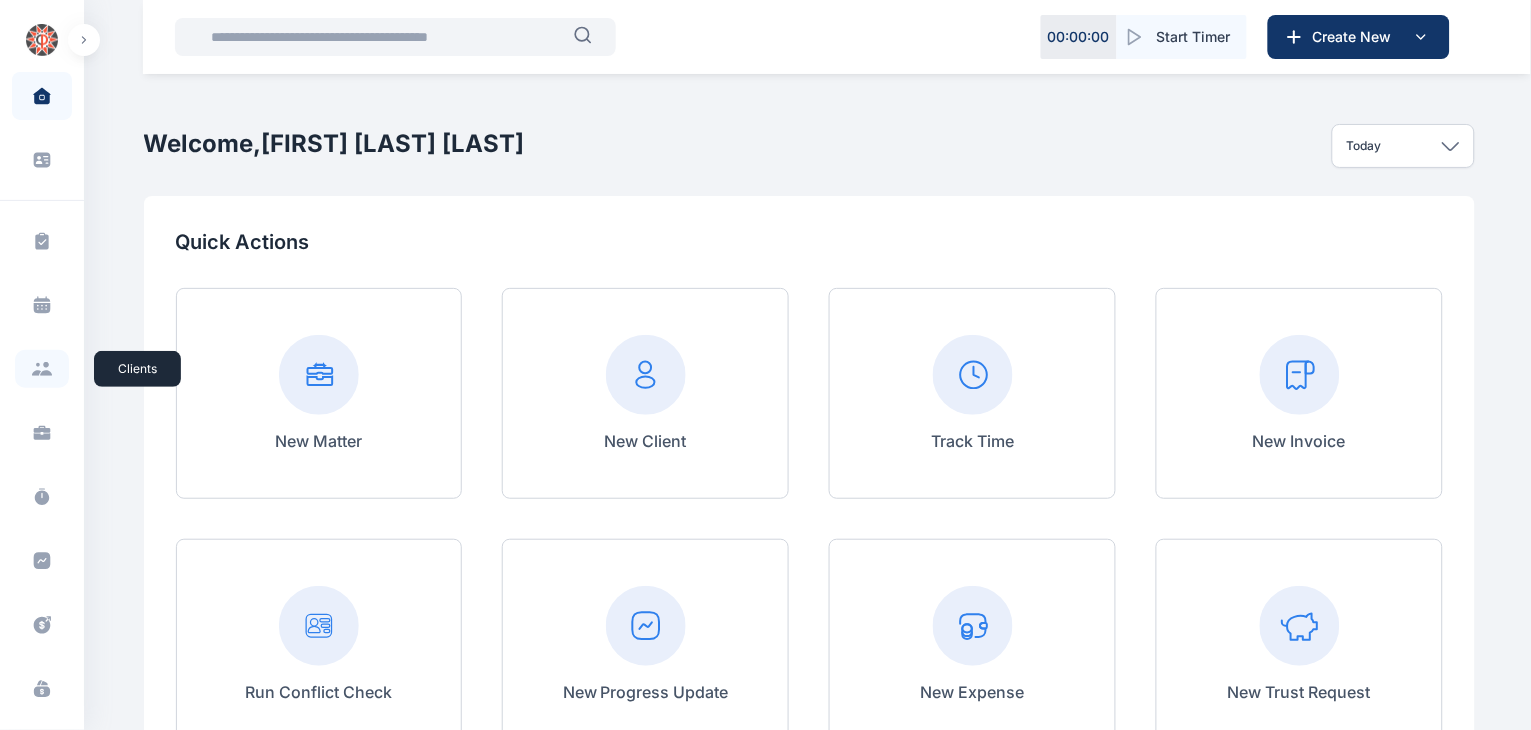 click at bounding box center (42, 369) 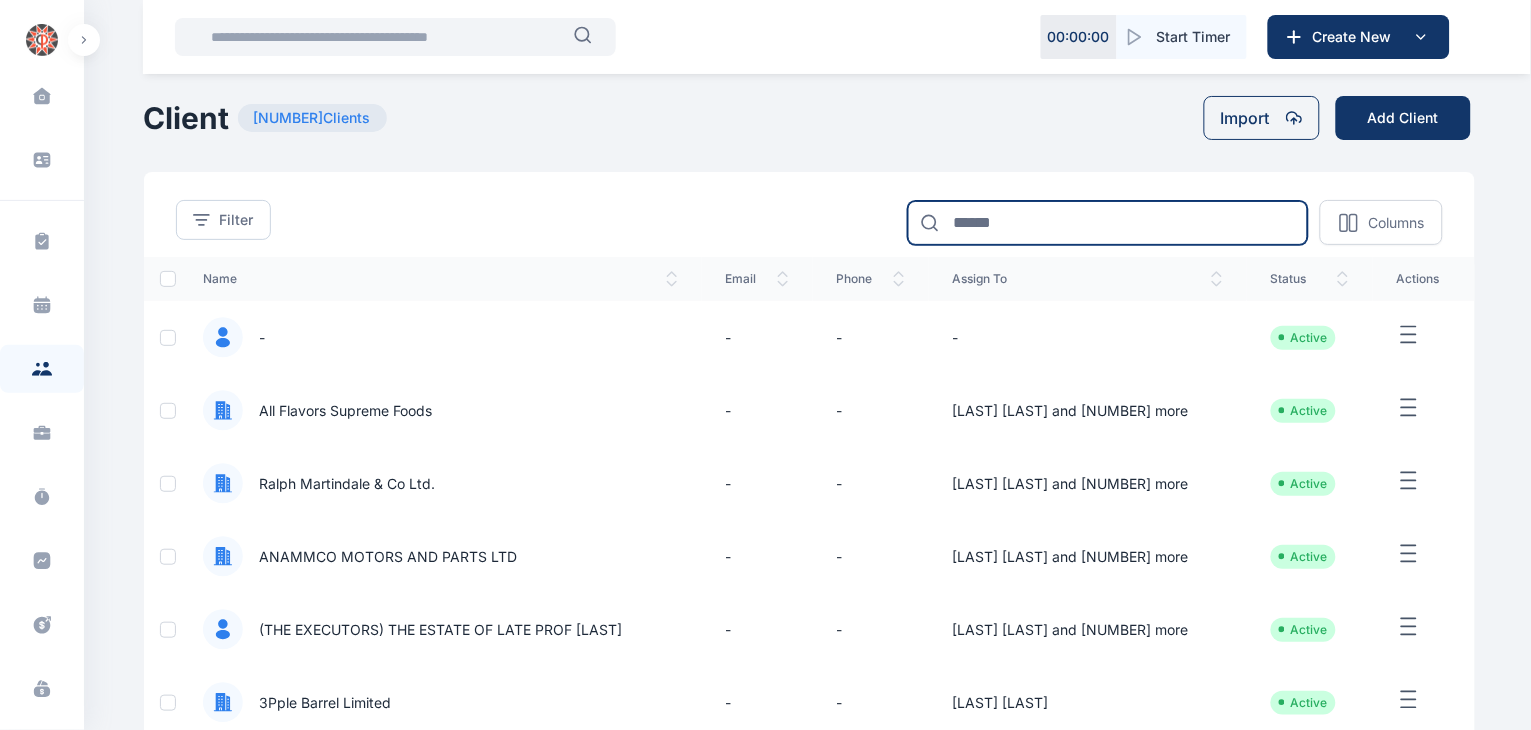 click at bounding box center (1108, 223) 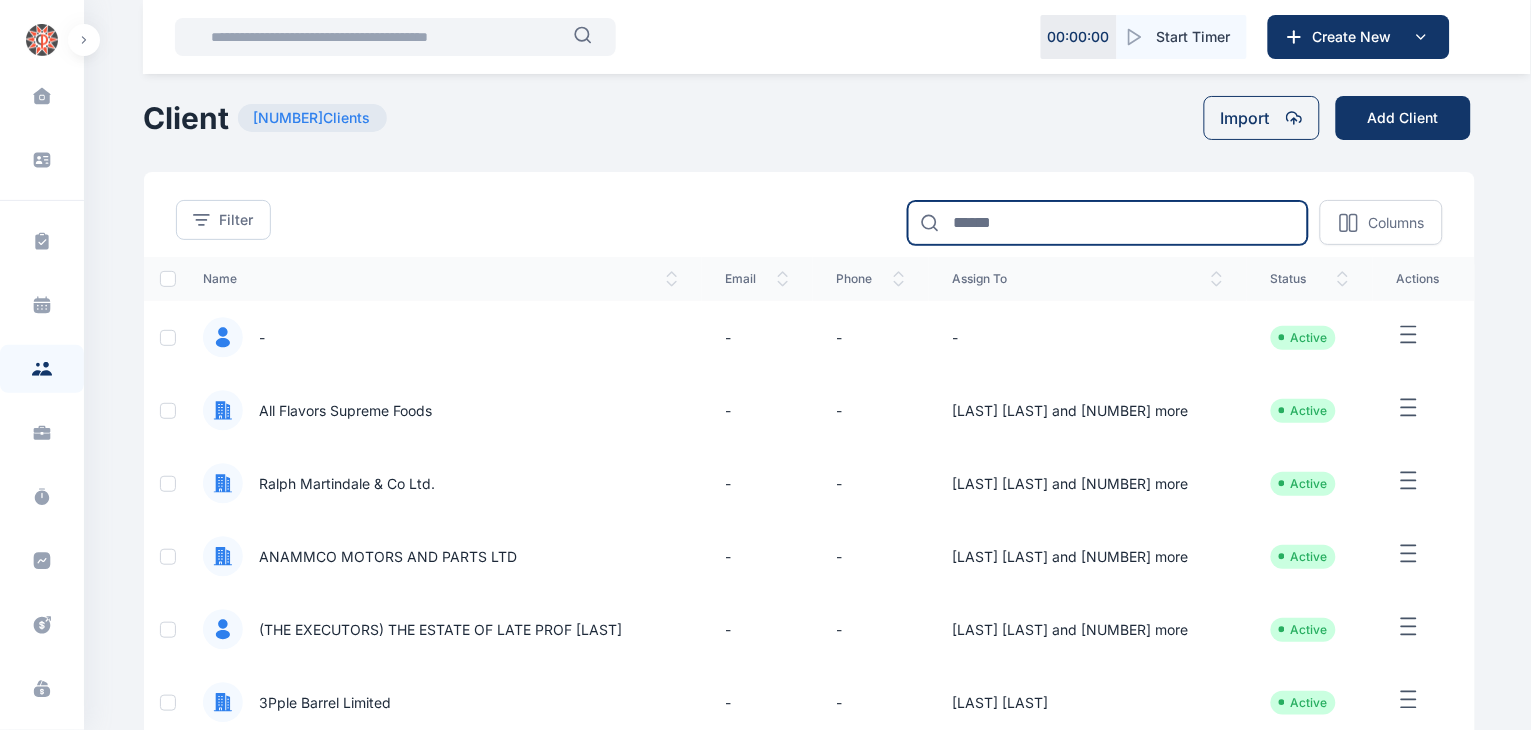 click at bounding box center (1108, 223) 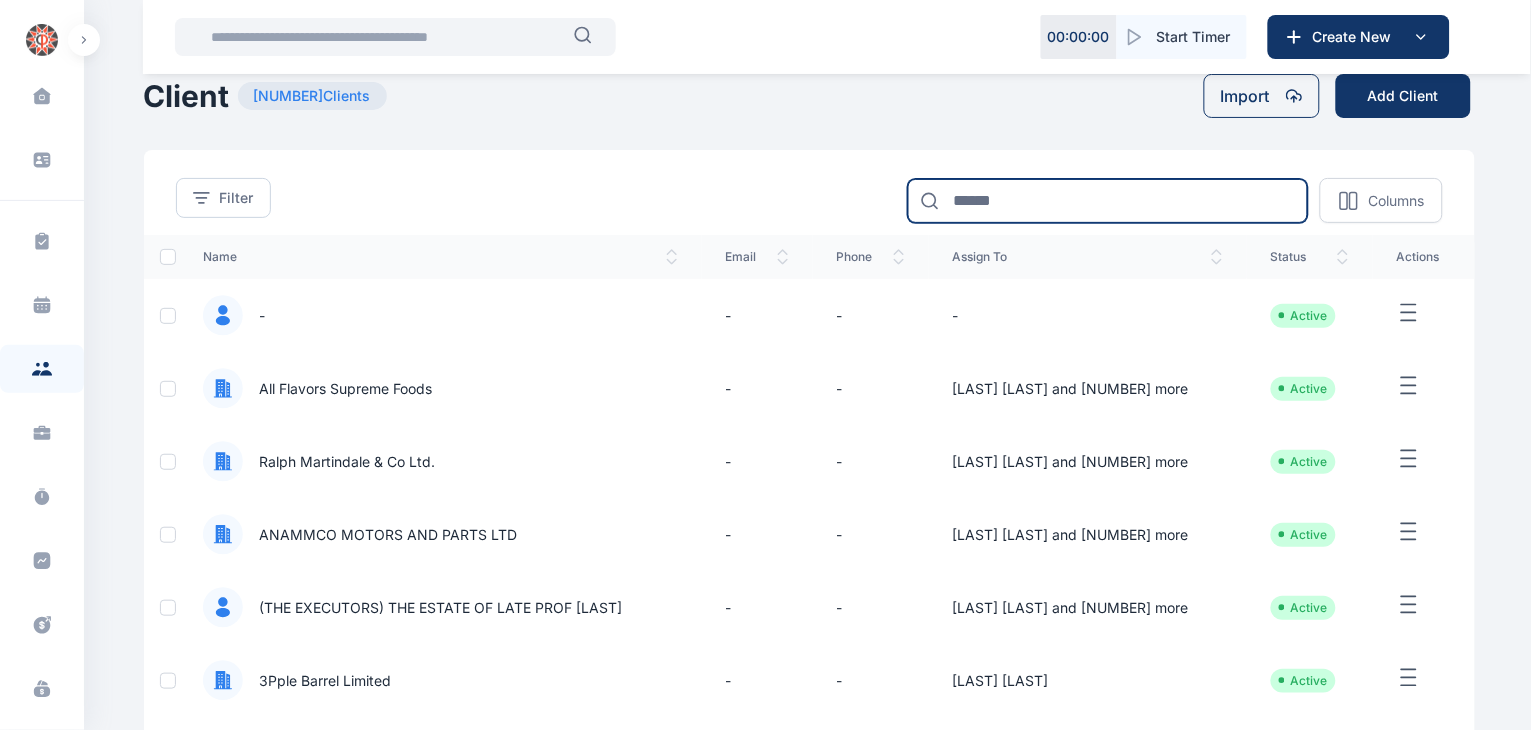 scroll, scrollTop: 23, scrollLeft: 0, axis: vertical 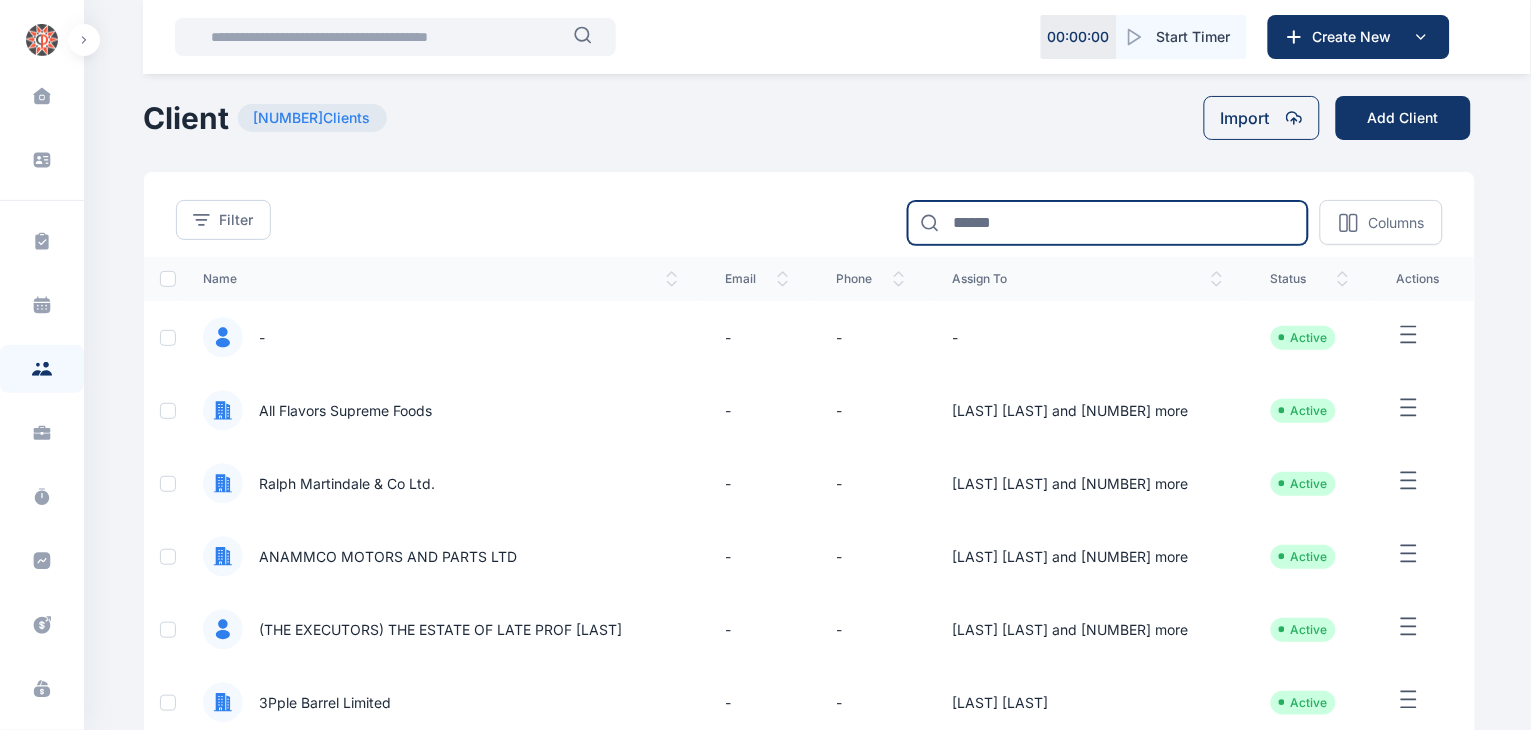 click at bounding box center (1108, 223) 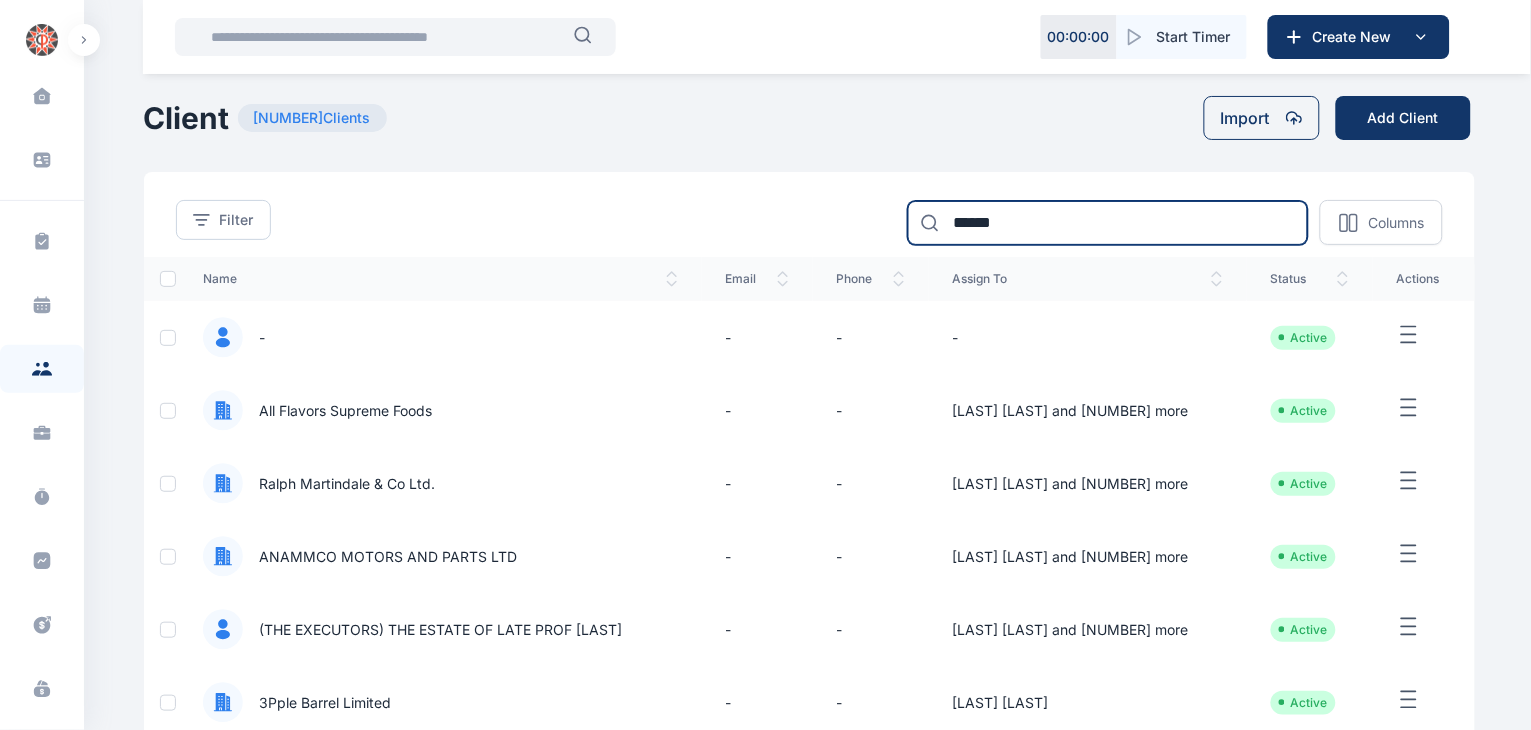 type on "******" 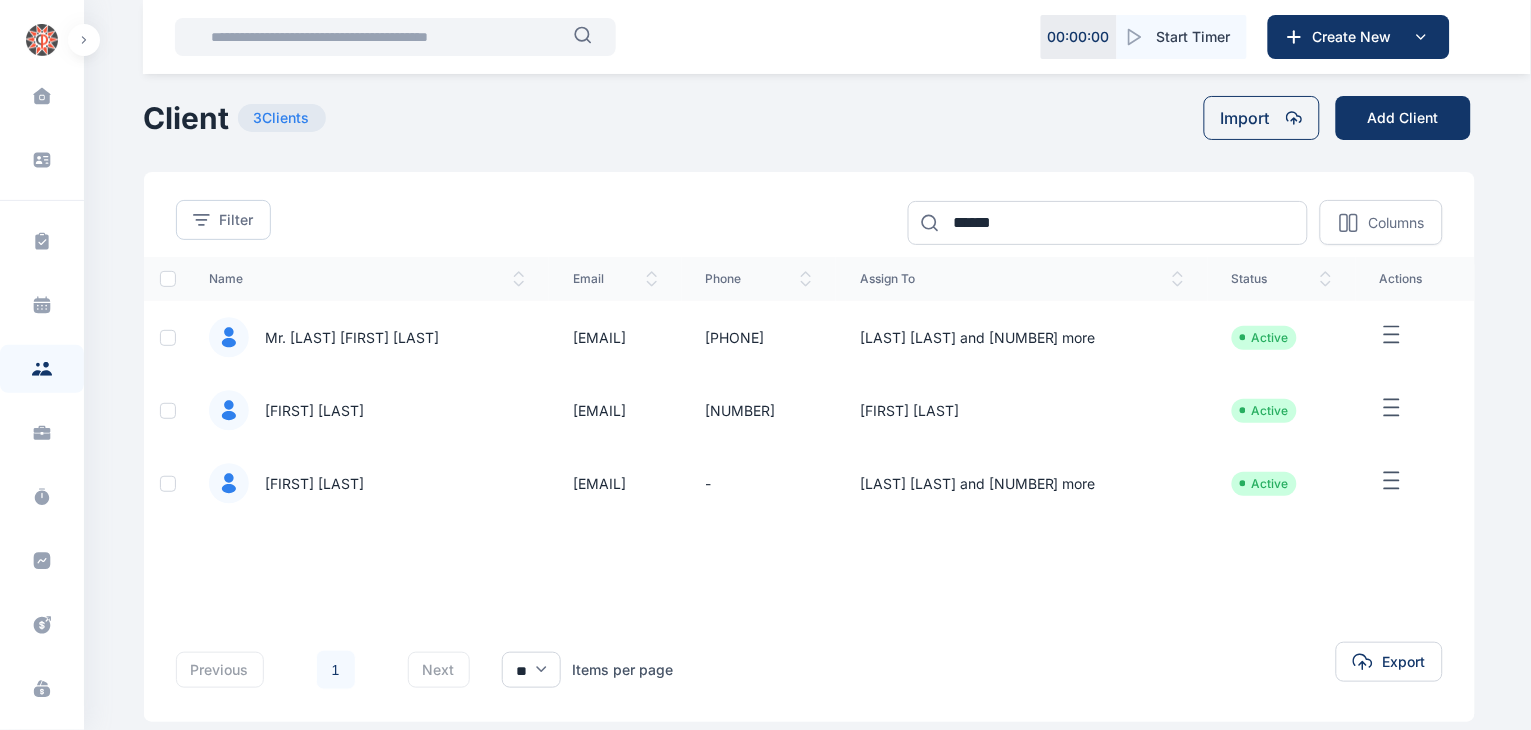click on "Samuel Uwechue" at bounding box center (306, 484) 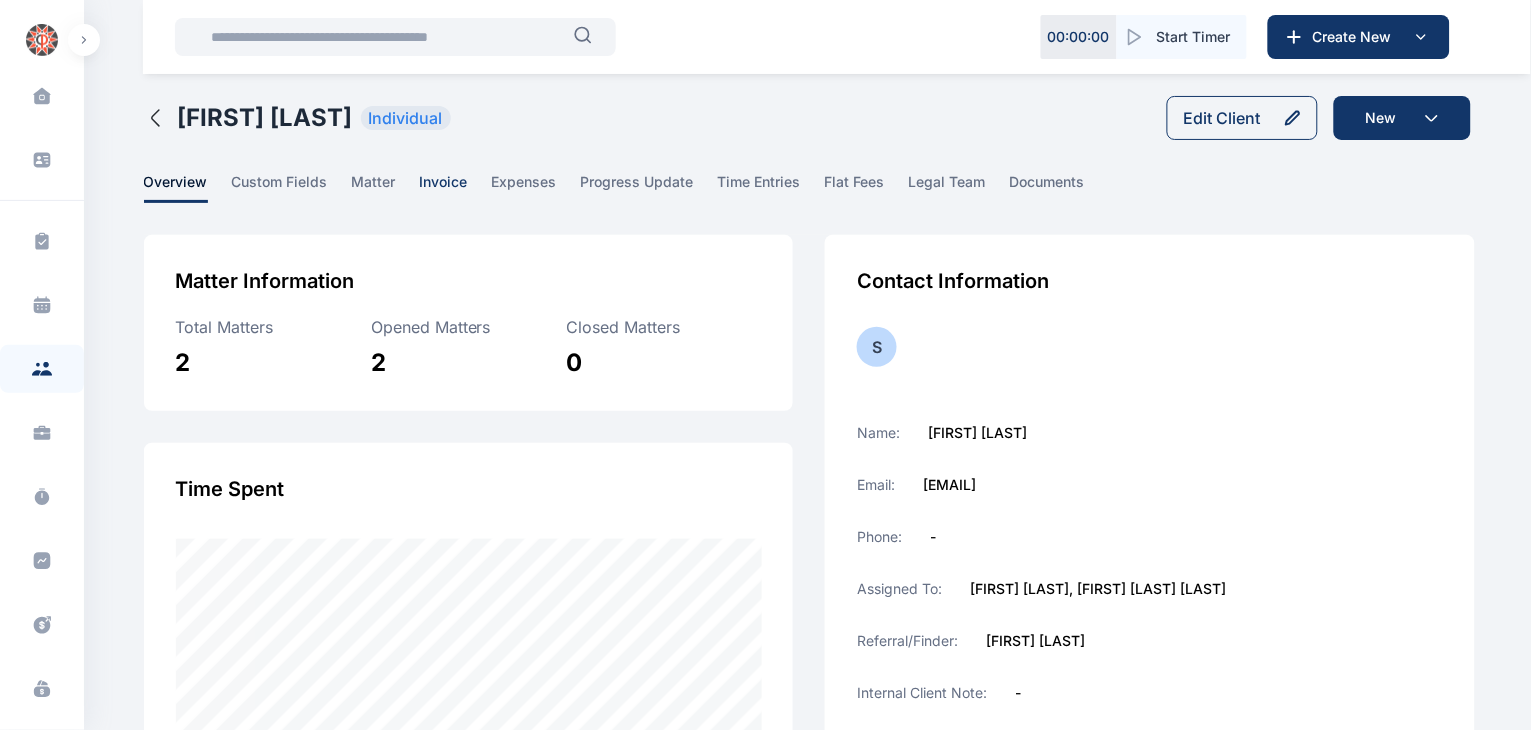 click on "invoice" at bounding box center [444, 187] 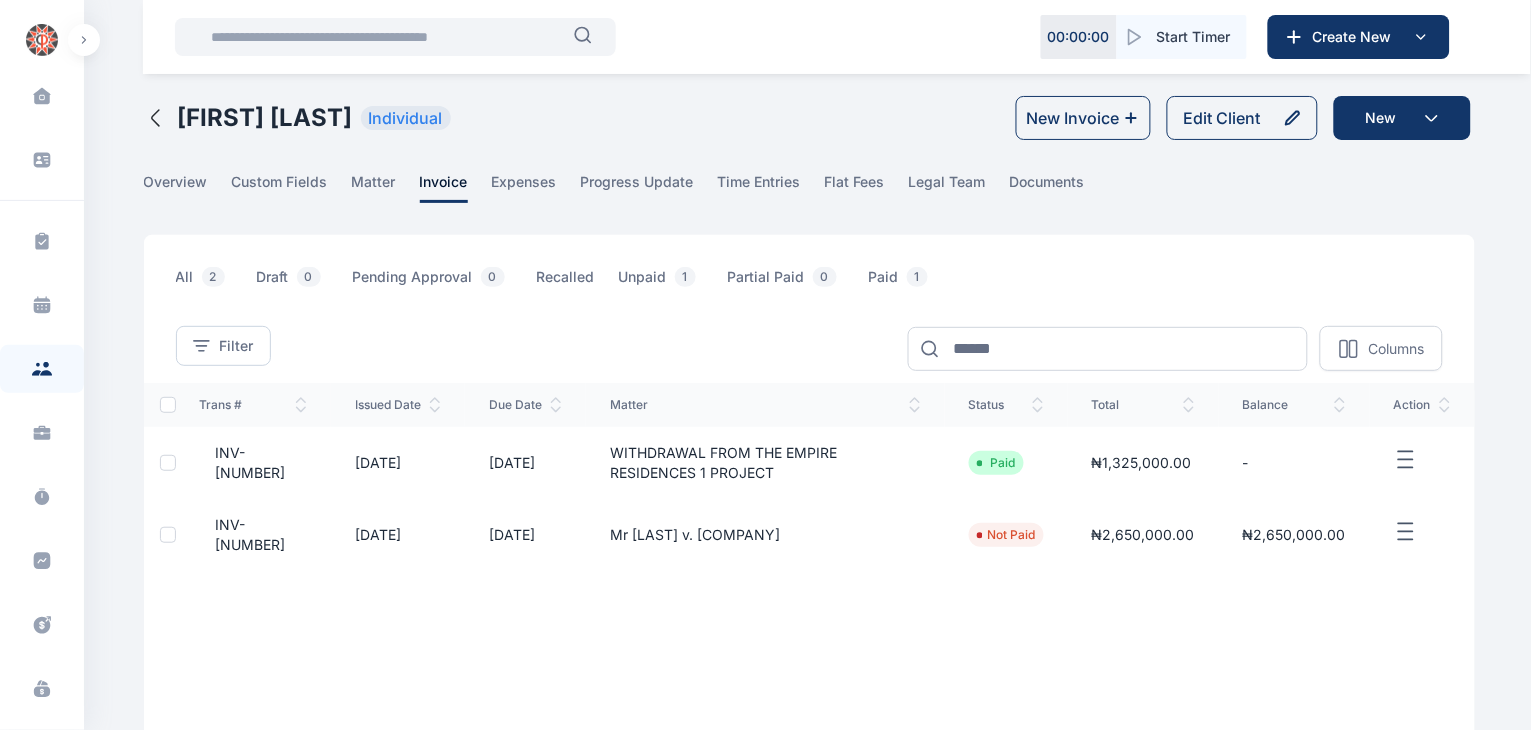 click on "INV-0001289" at bounding box center (254, 535) 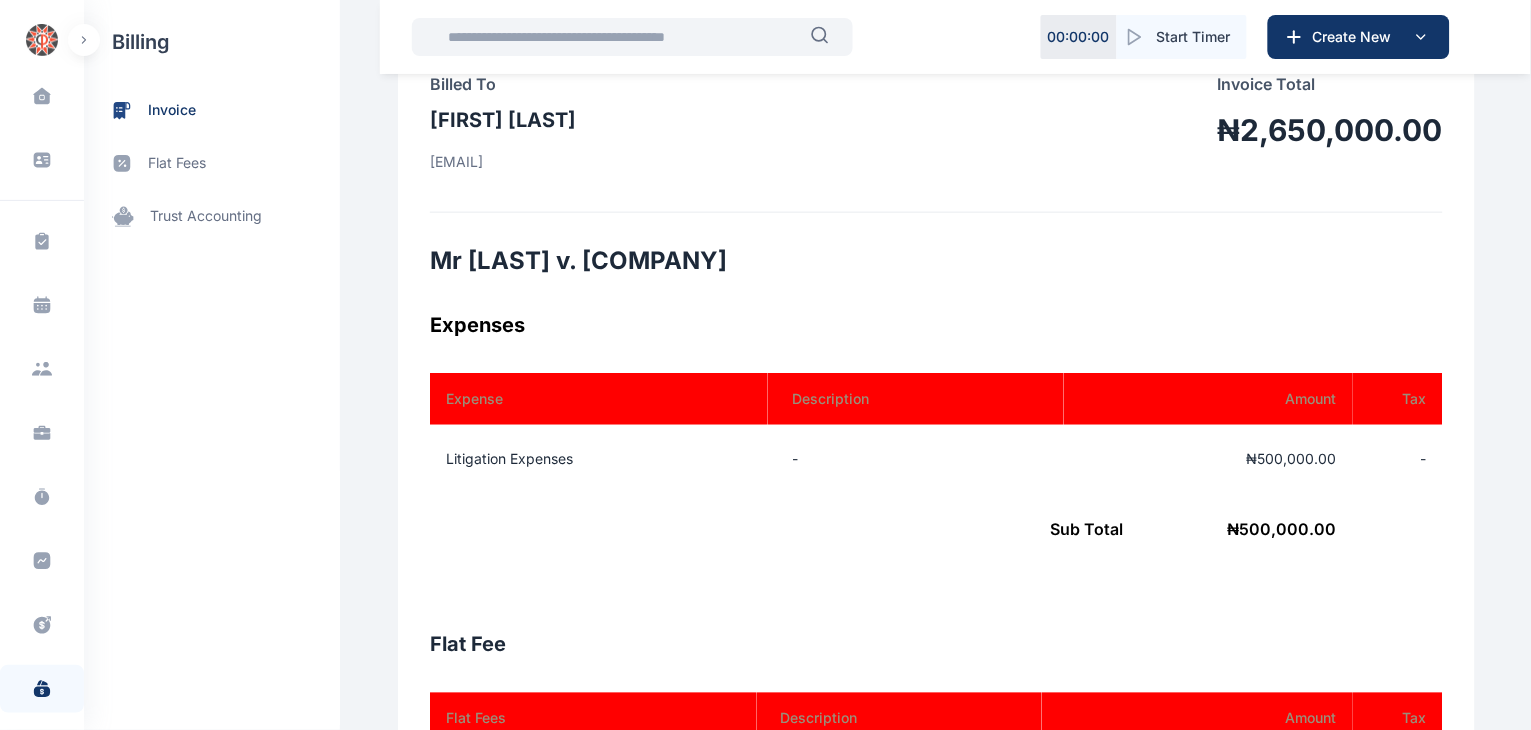 scroll, scrollTop: 502, scrollLeft: 0, axis: vertical 